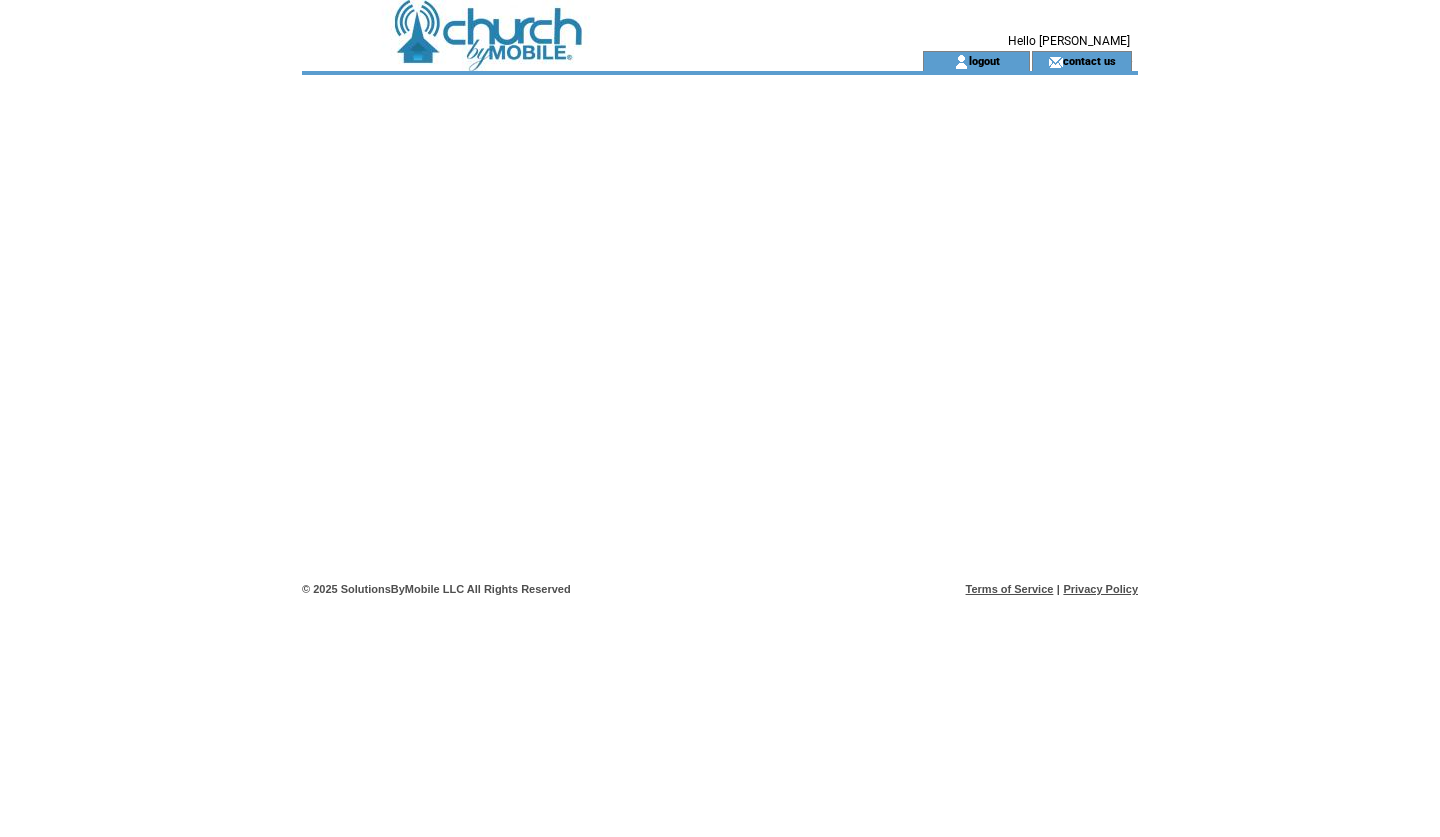 scroll, scrollTop: 0, scrollLeft: 0, axis: both 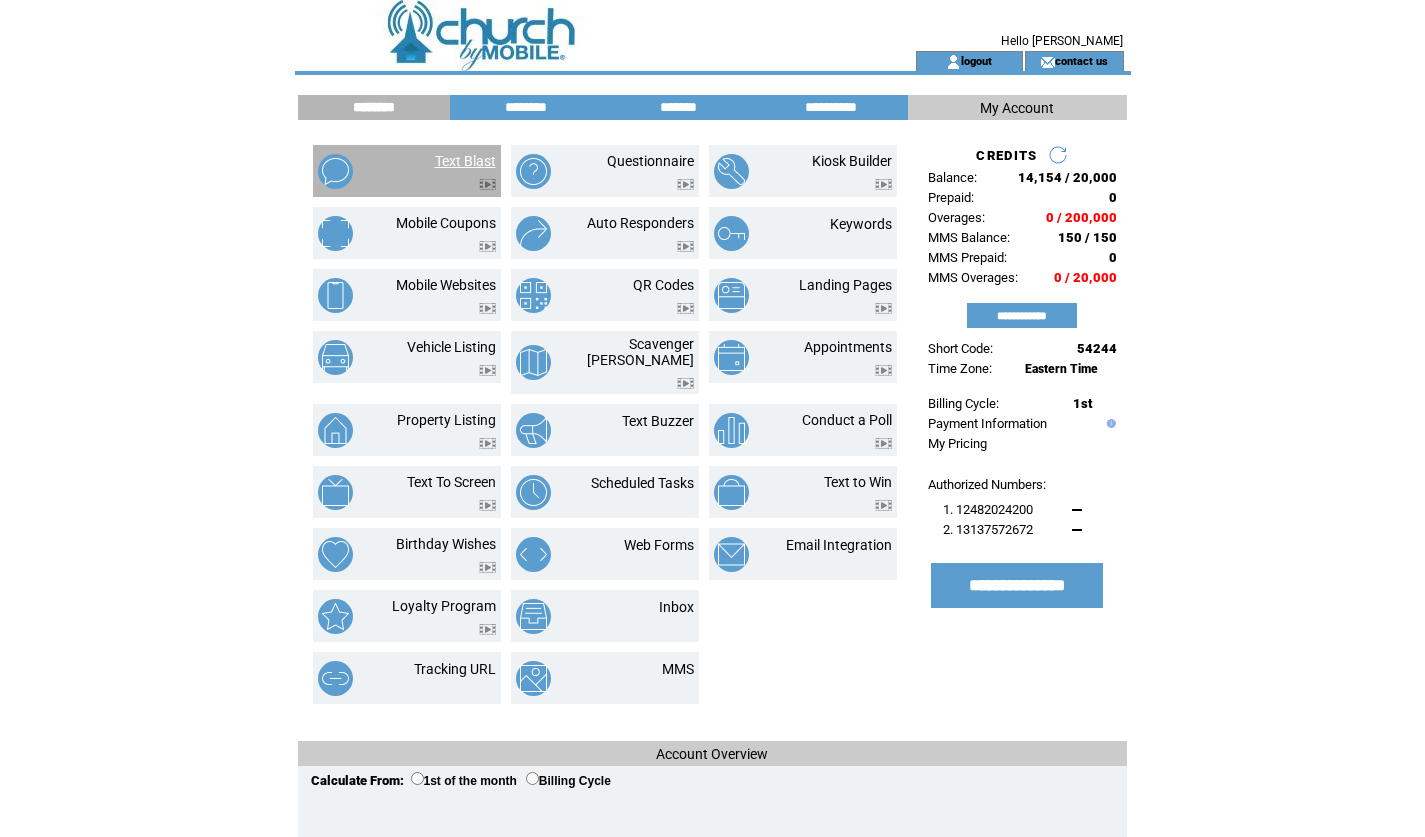 click on "Text Blast" at bounding box center [465, 161] 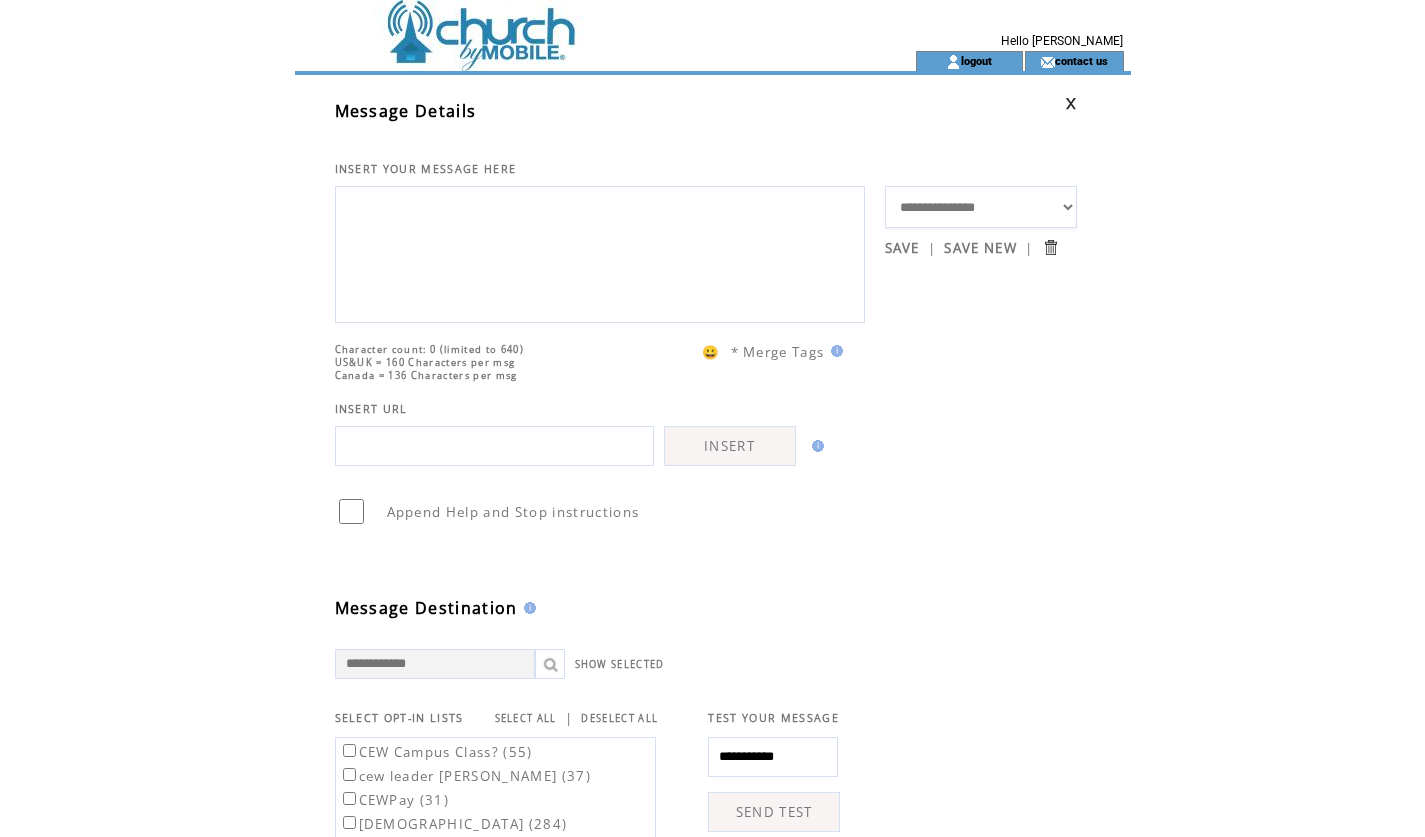 scroll, scrollTop: 0, scrollLeft: 0, axis: both 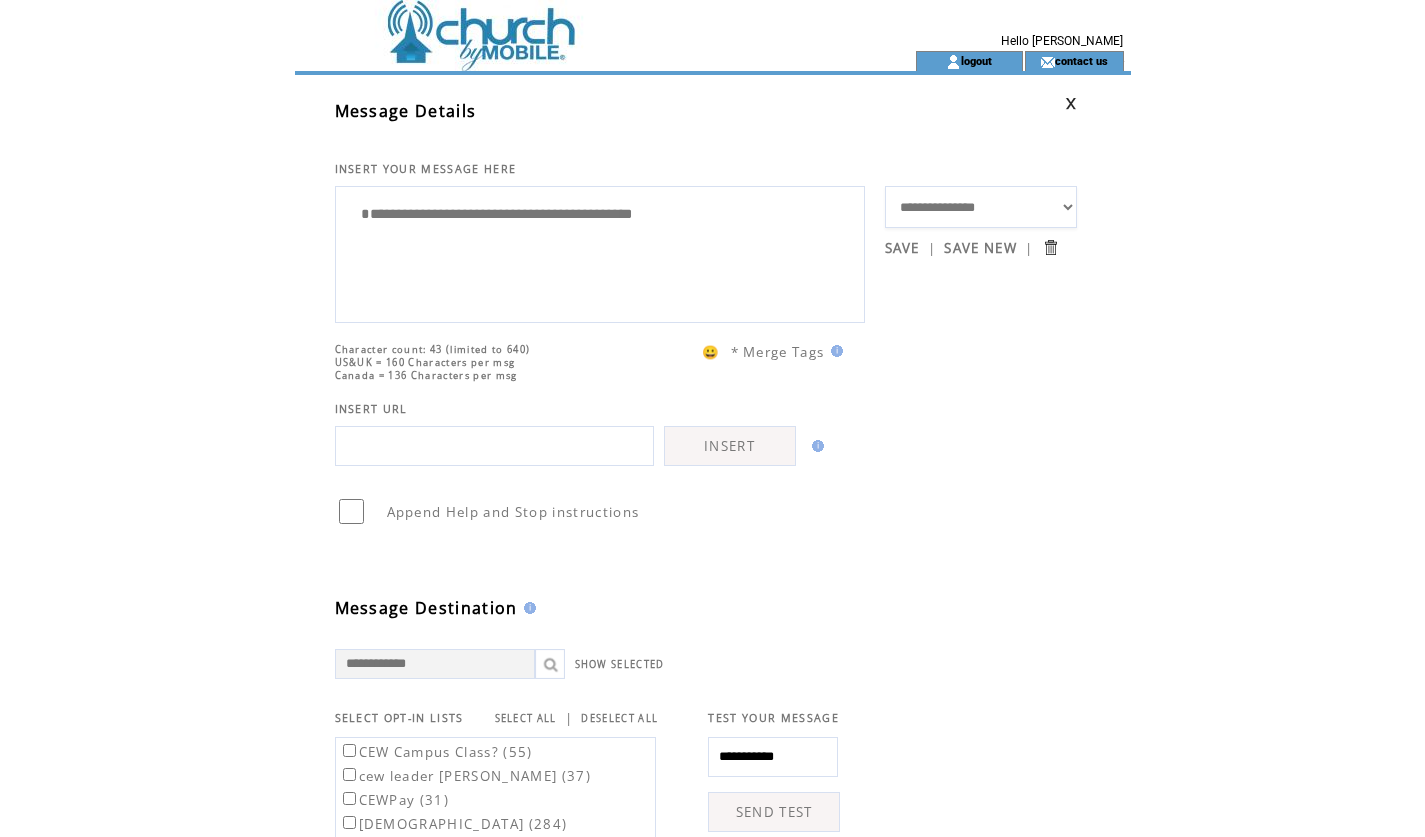 paste on "**********" 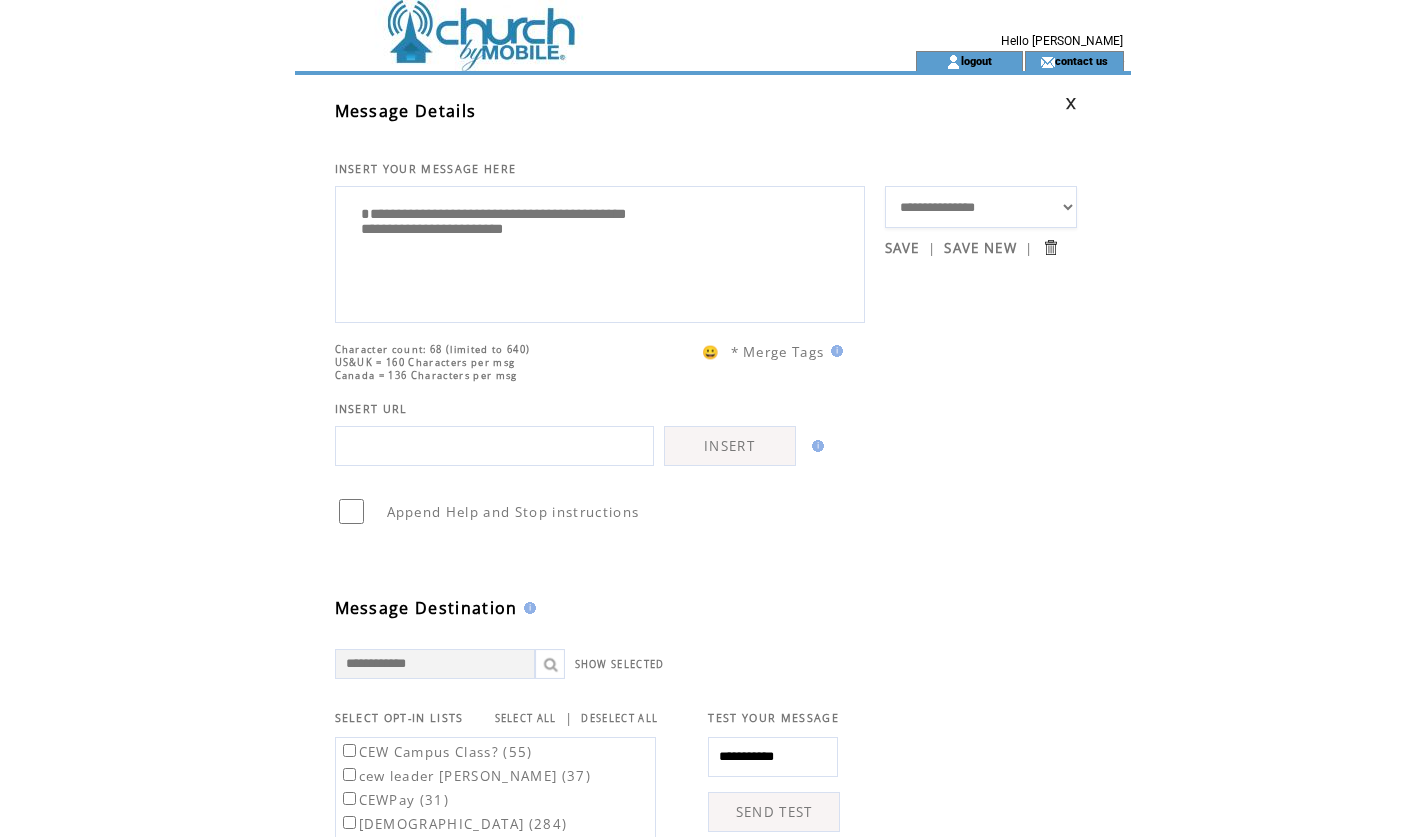click on "**********" at bounding box center [600, 252] 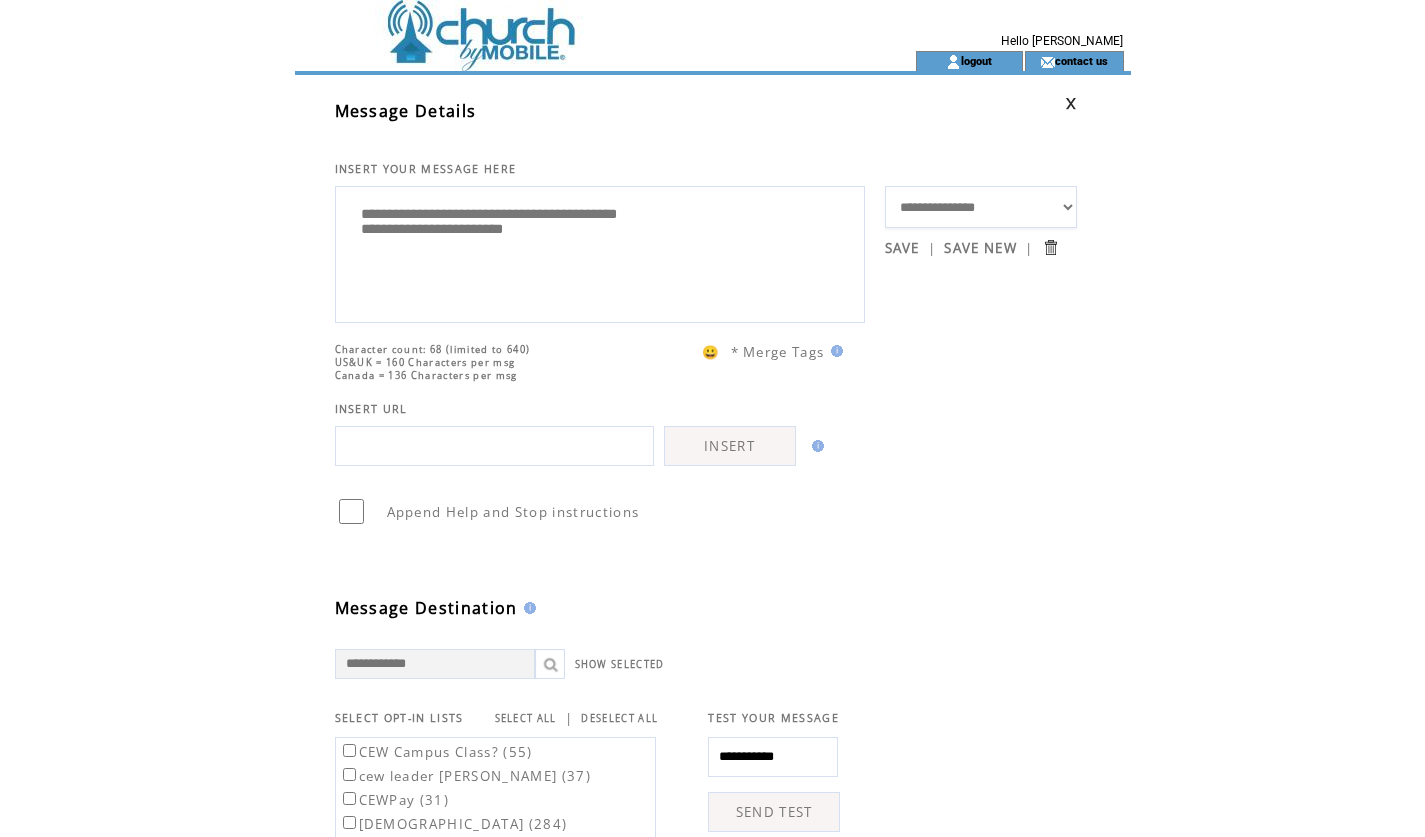 type on "**********" 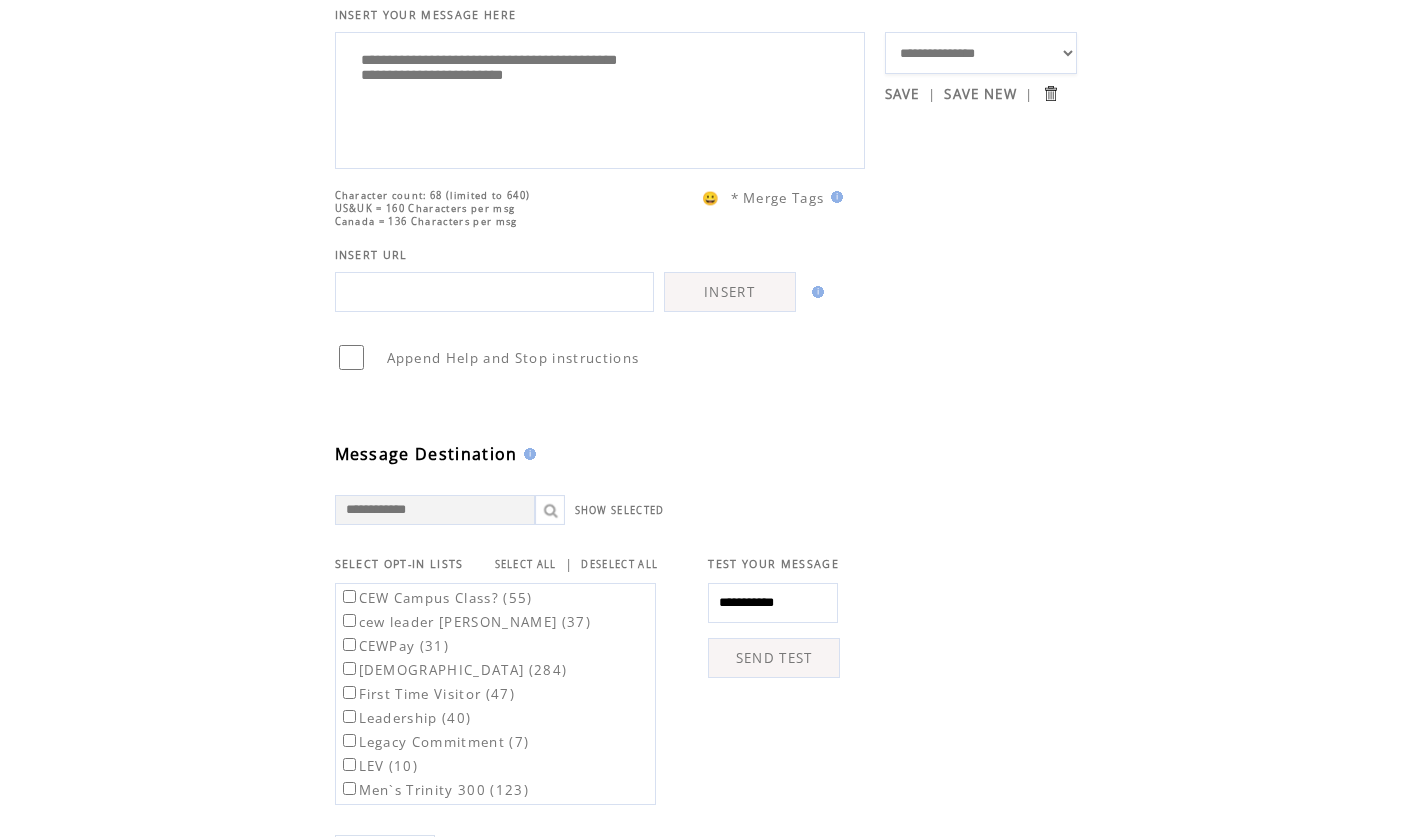 scroll, scrollTop: 162, scrollLeft: 0, axis: vertical 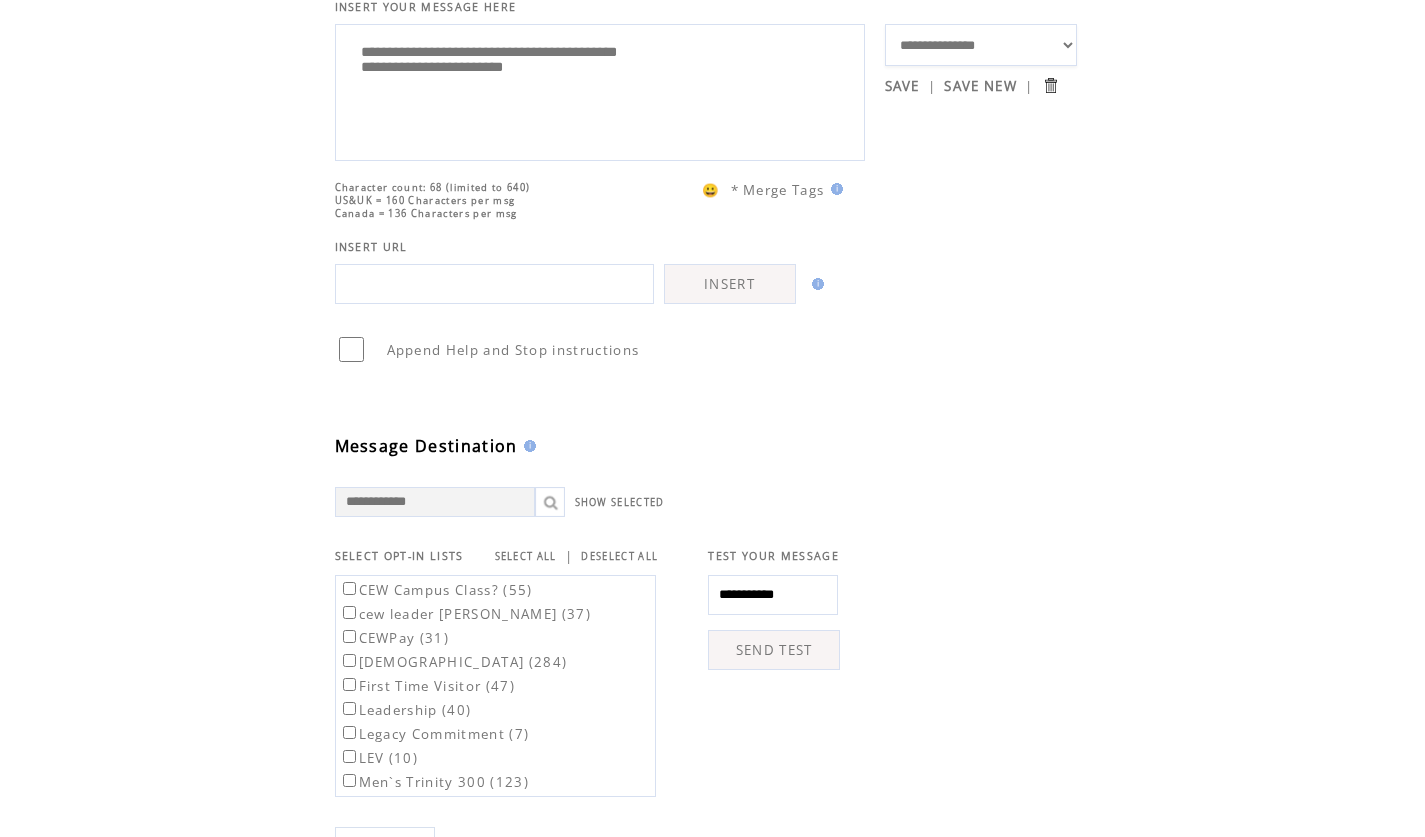 click on "SELECT ALL" at bounding box center [526, 556] 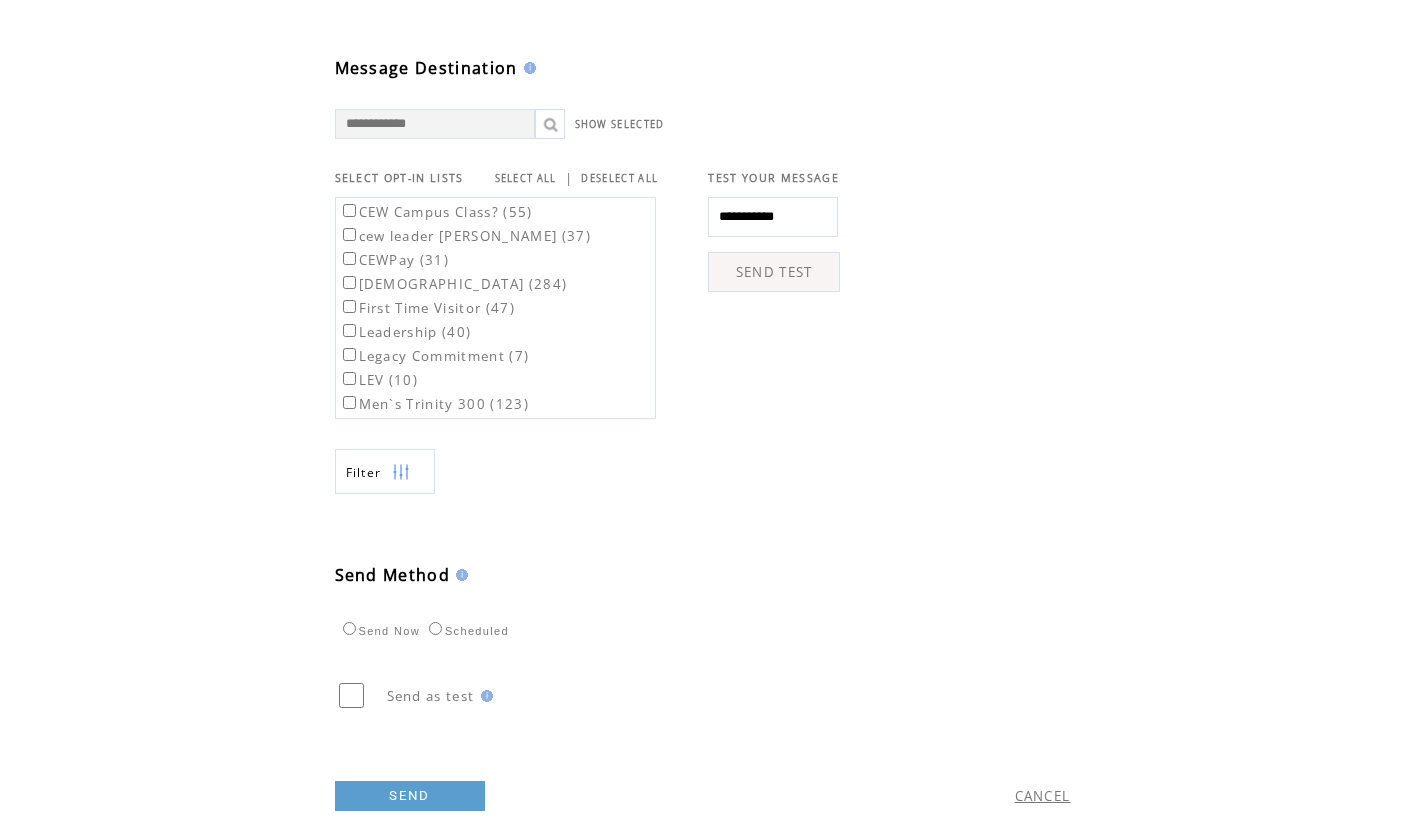 scroll, scrollTop: 542, scrollLeft: 0, axis: vertical 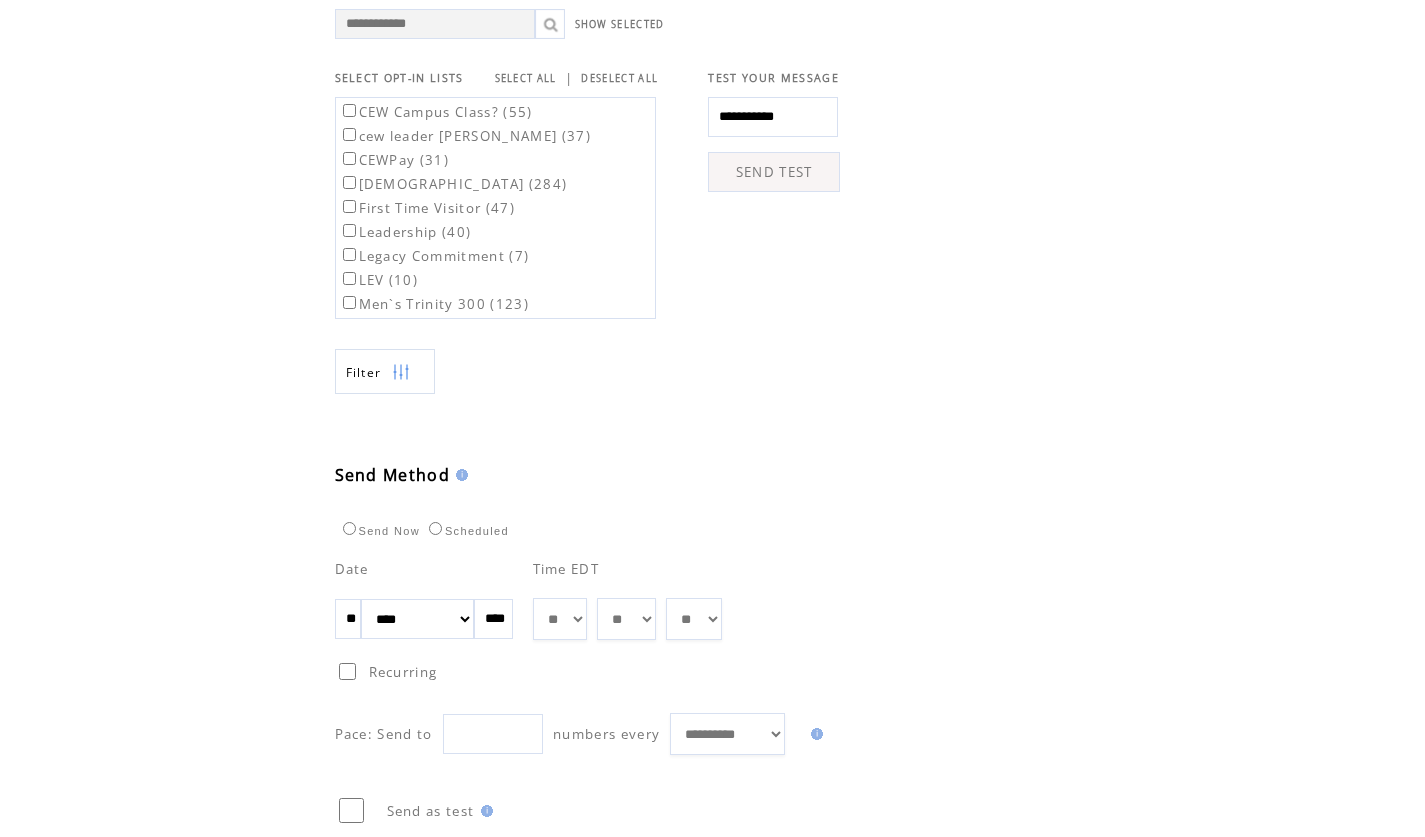 click on "** 	 ** 	 ** 	 ** 	 ** 	 ** 	 ** 	 ** 	 ** 	 ** 	 ** 	 ** 	 **" at bounding box center (560, 619) 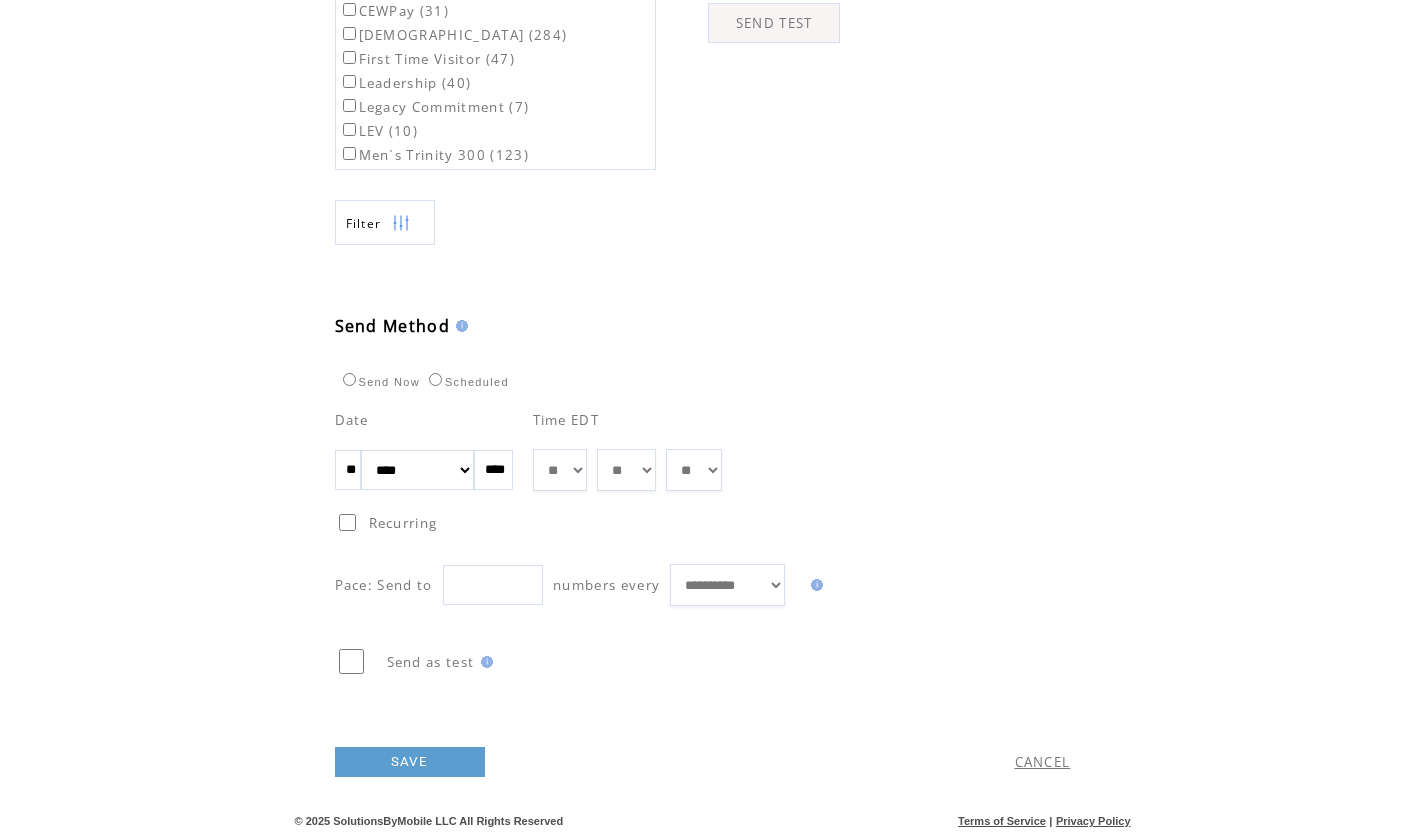 click on "SAVE" at bounding box center (410, 762) 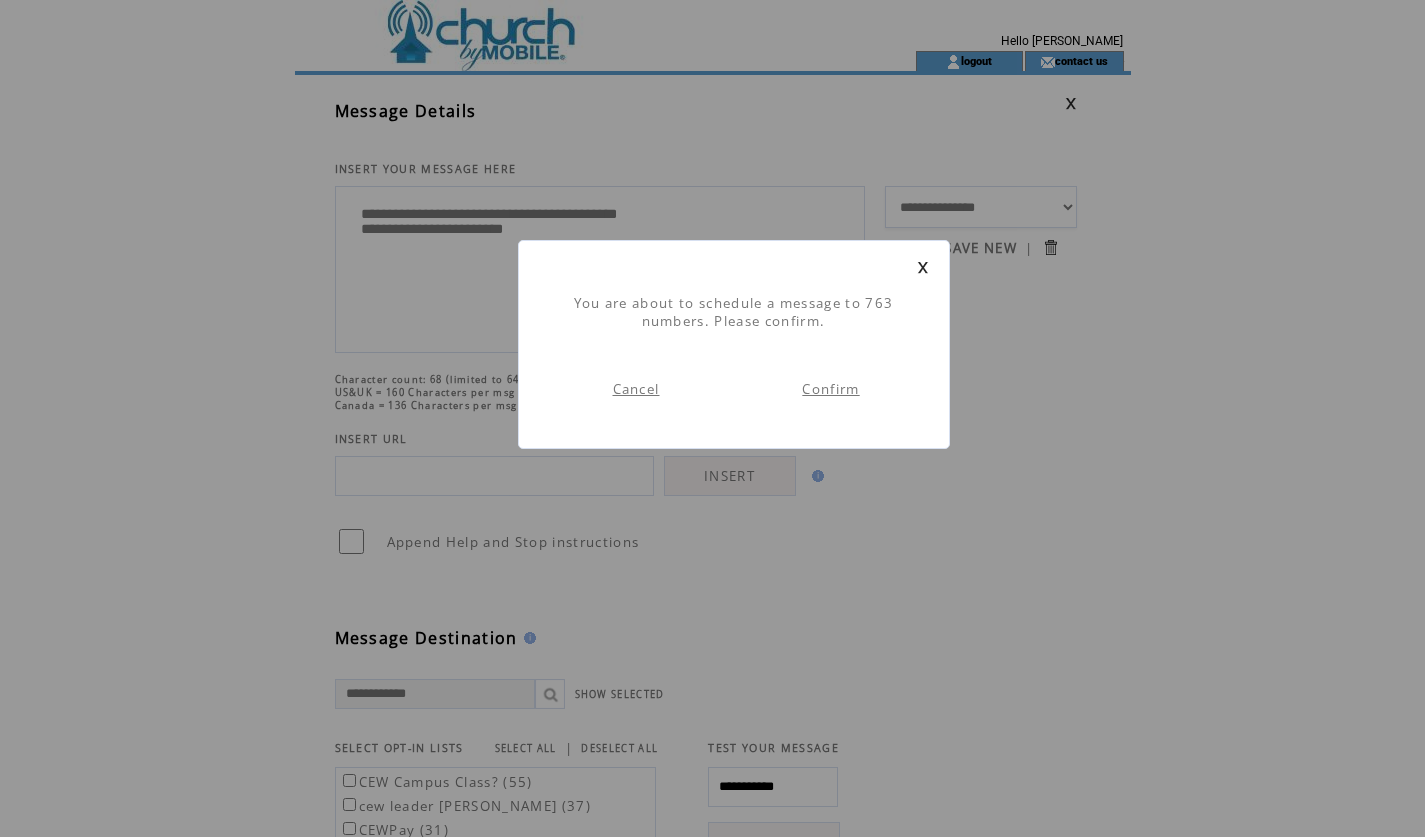 scroll, scrollTop: 1, scrollLeft: 0, axis: vertical 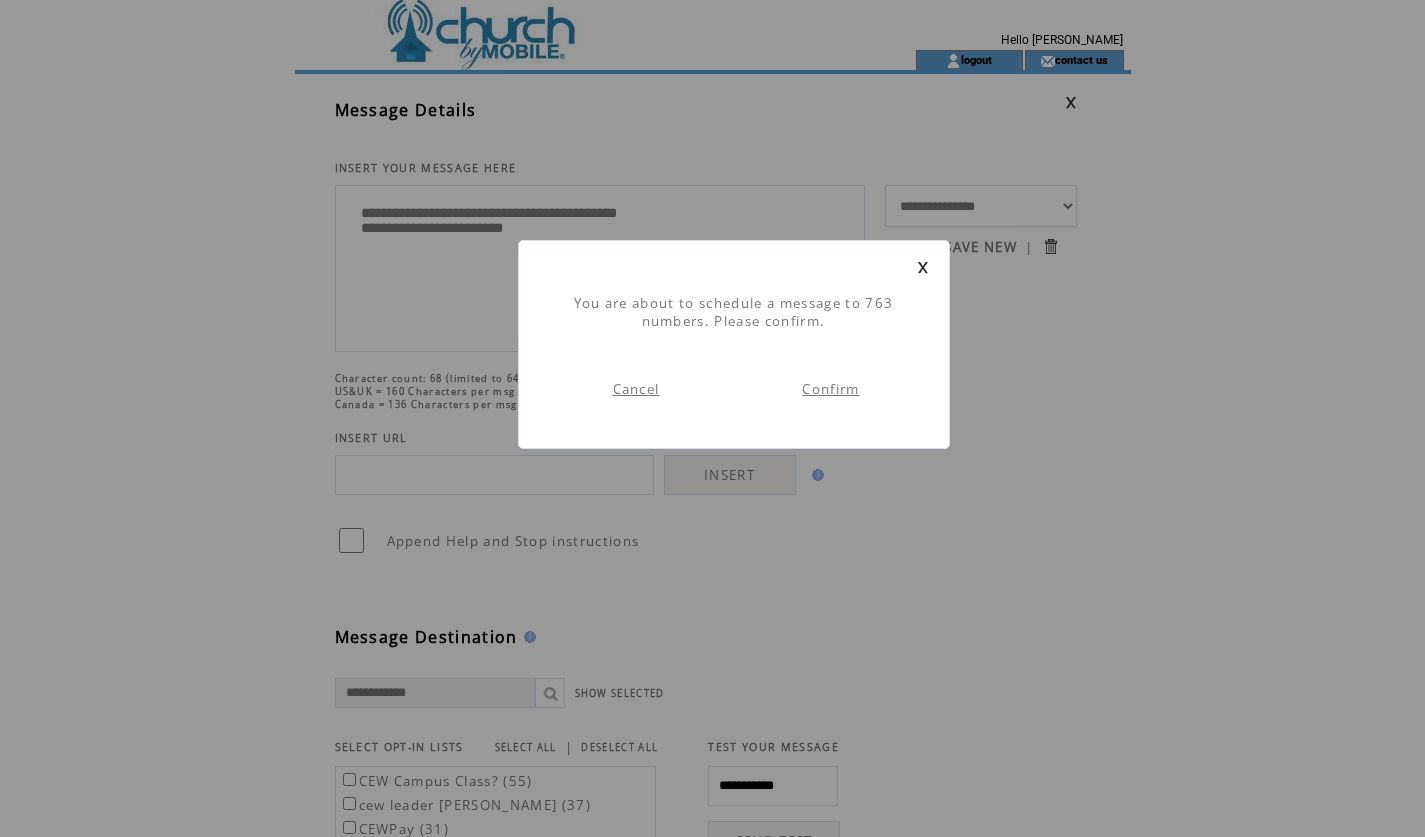 click on "Confirm" at bounding box center [830, 389] 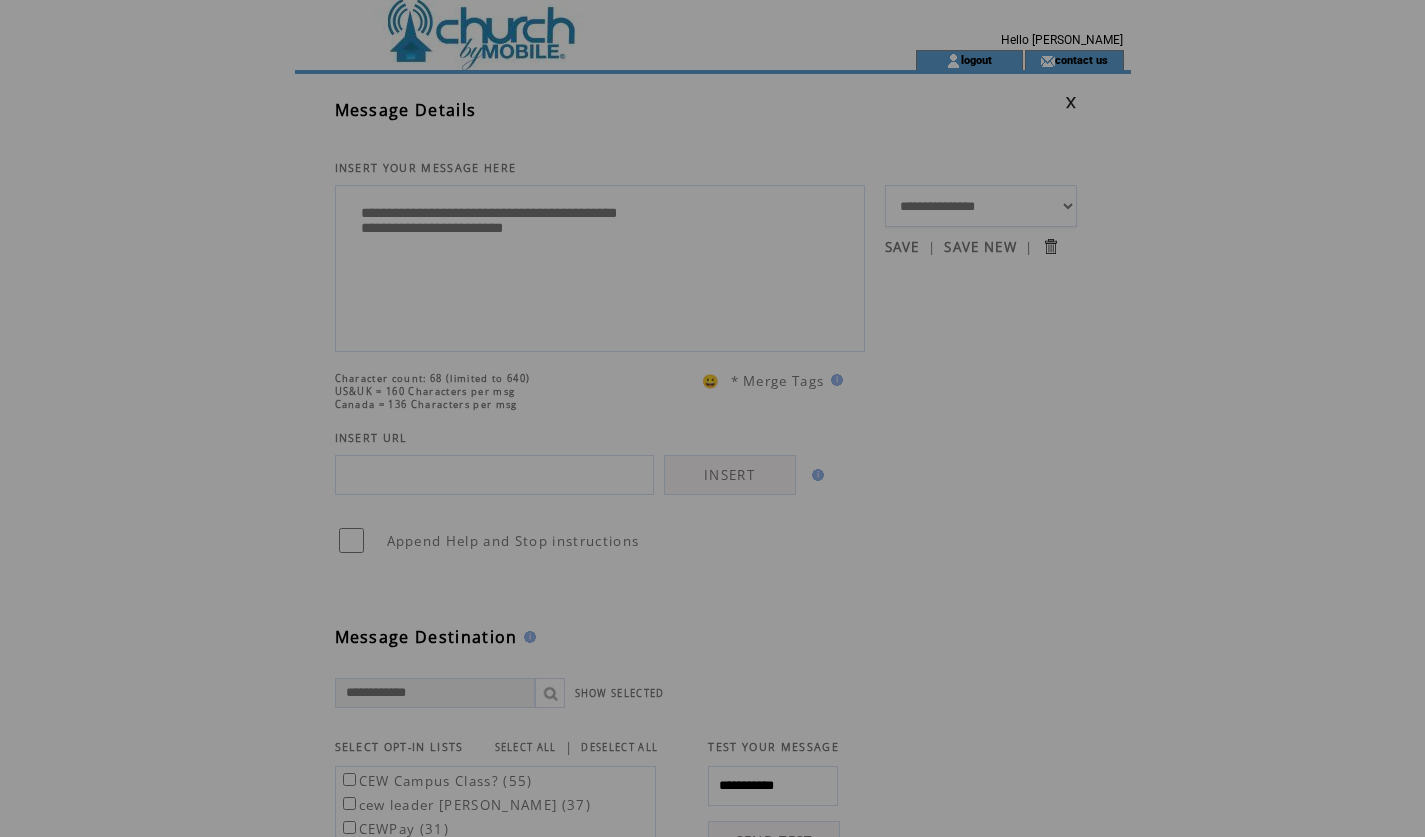 scroll, scrollTop: 0, scrollLeft: 0, axis: both 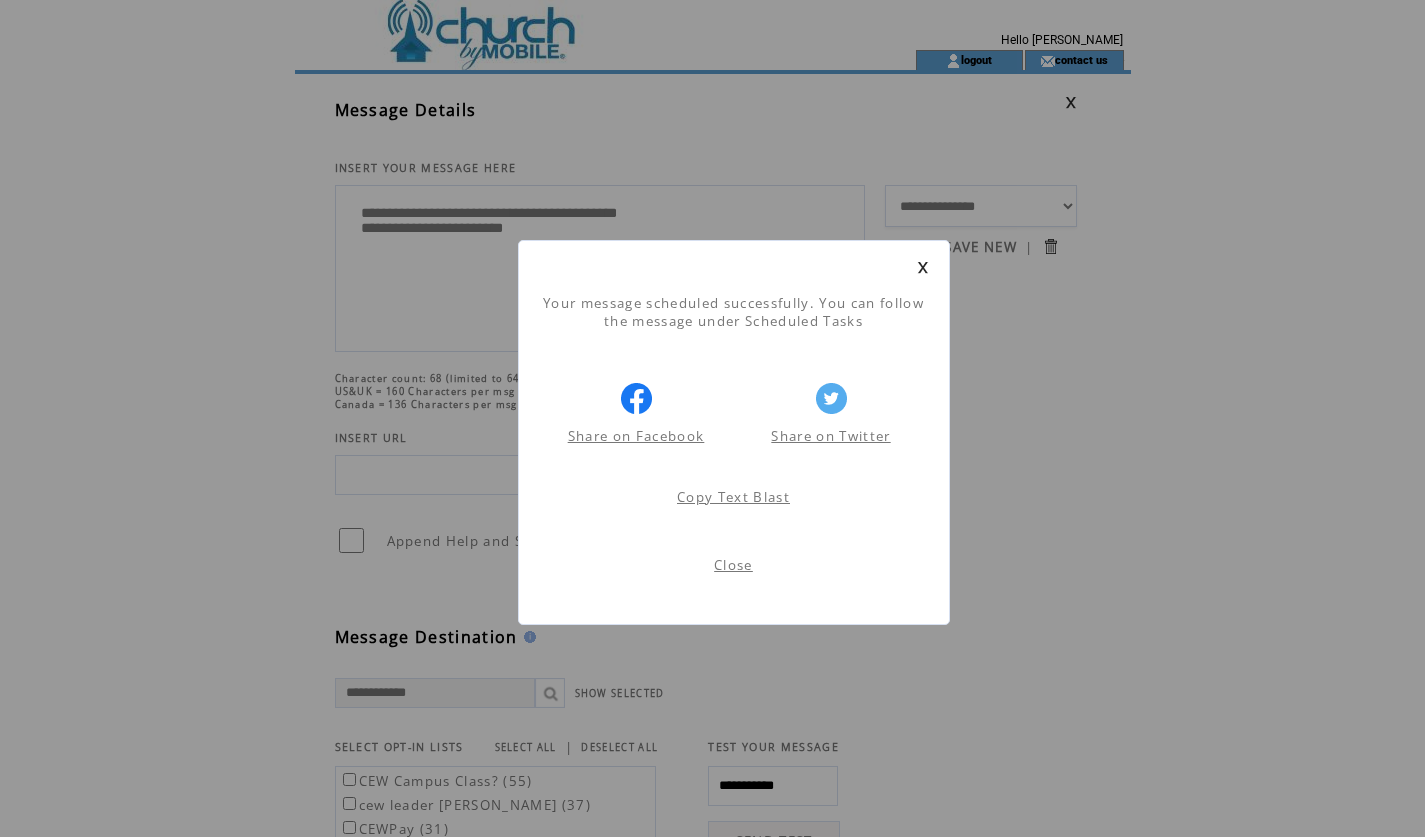 click on "Close" at bounding box center (733, 565) 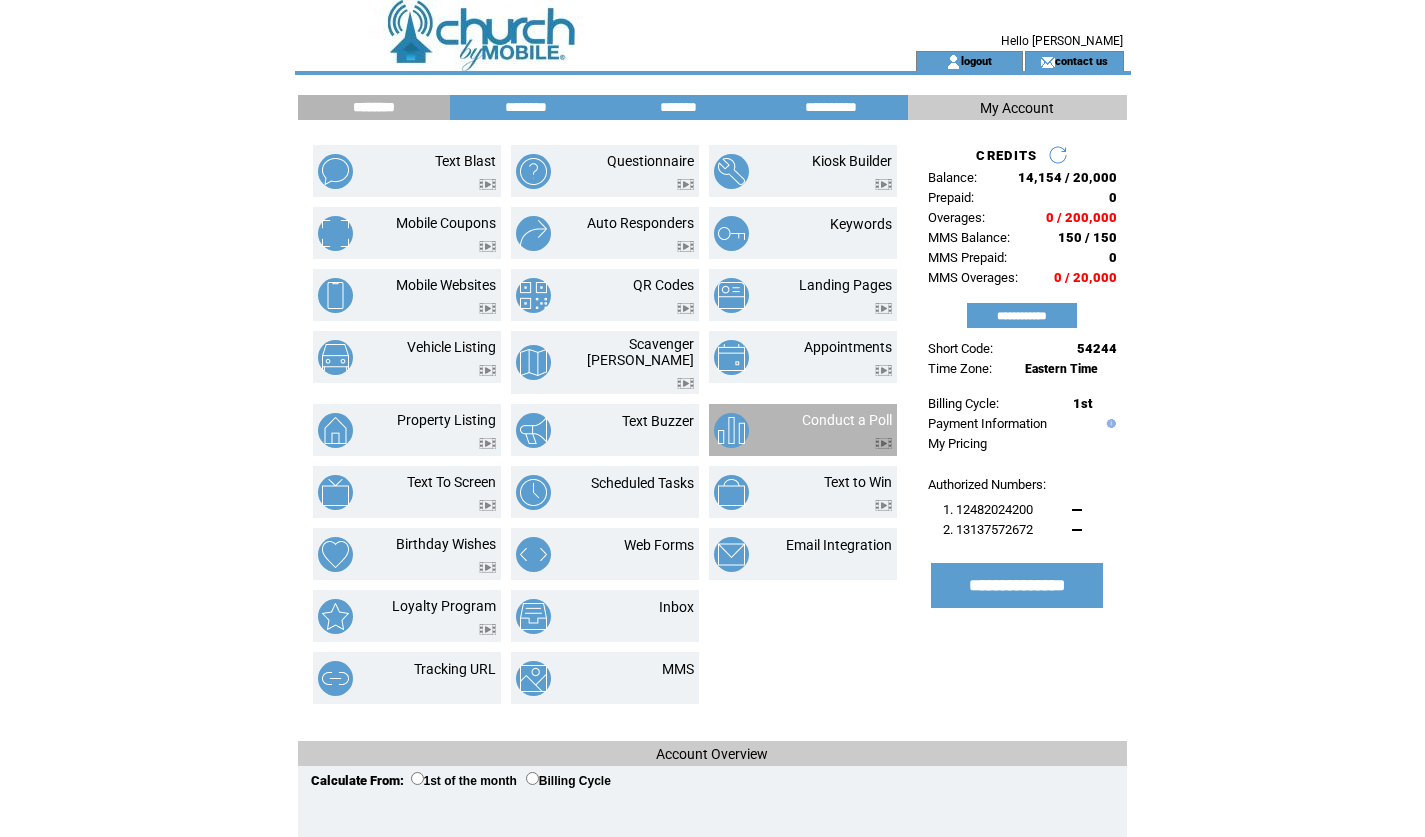 scroll, scrollTop: 0, scrollLeft: 0, axis: both 